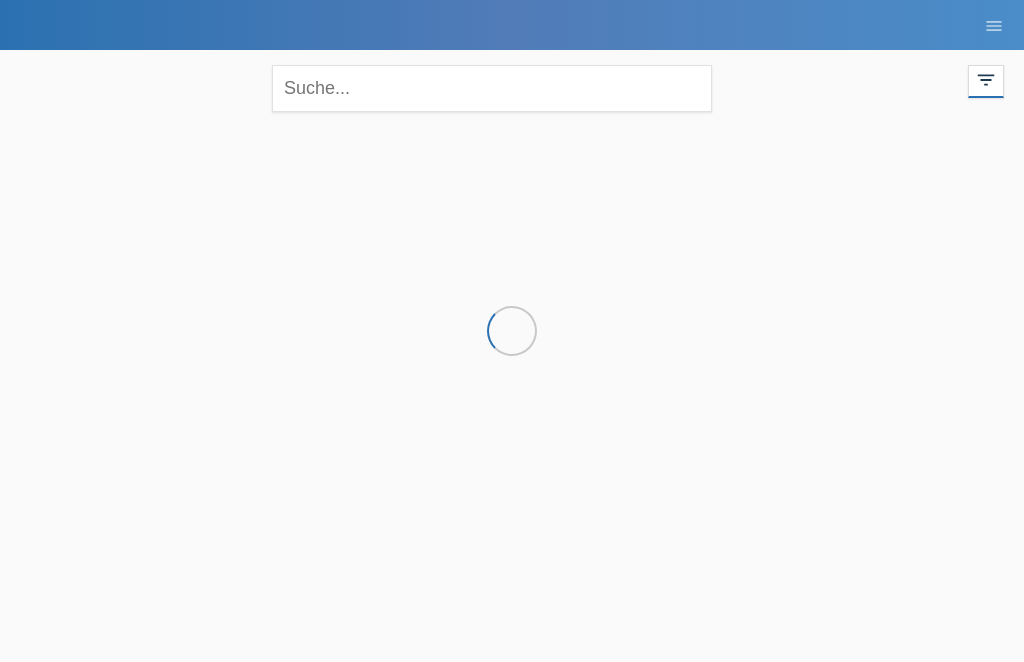 scroll, scrollTop: 0, scrollLeft: 0, axis: both 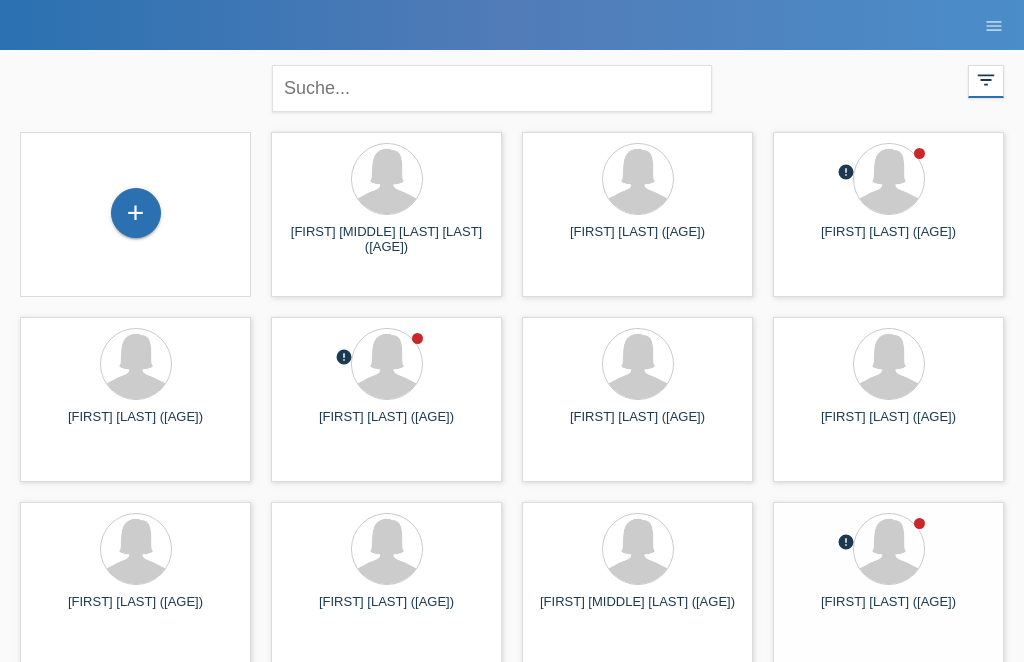 click on "+" at bounding box center (136, 213) 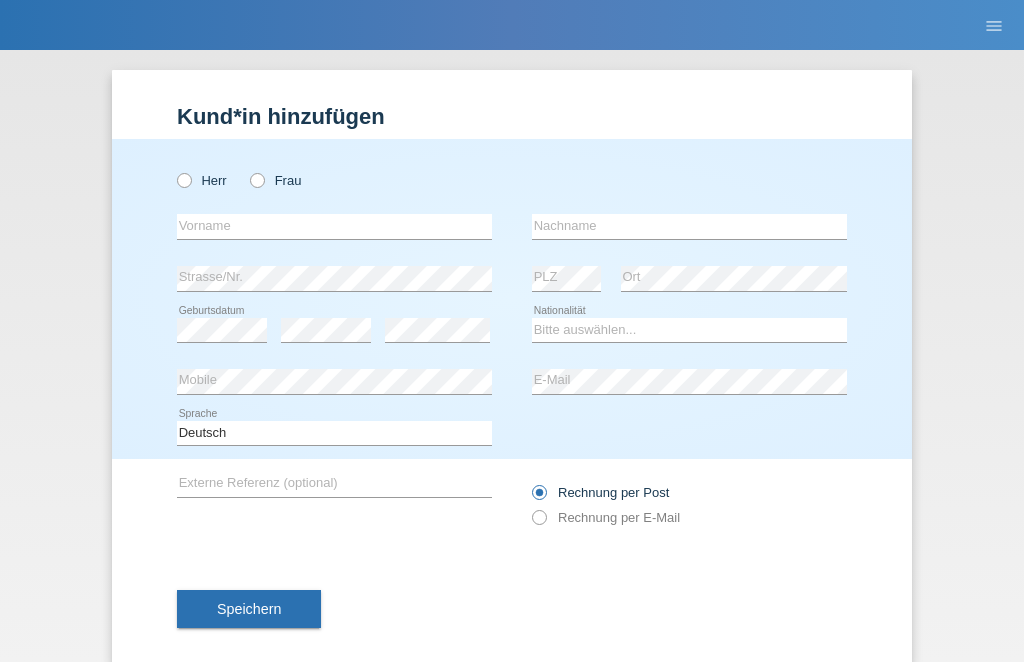 scroll, scrollTop: 0, scrollLeft: 0, axis: both 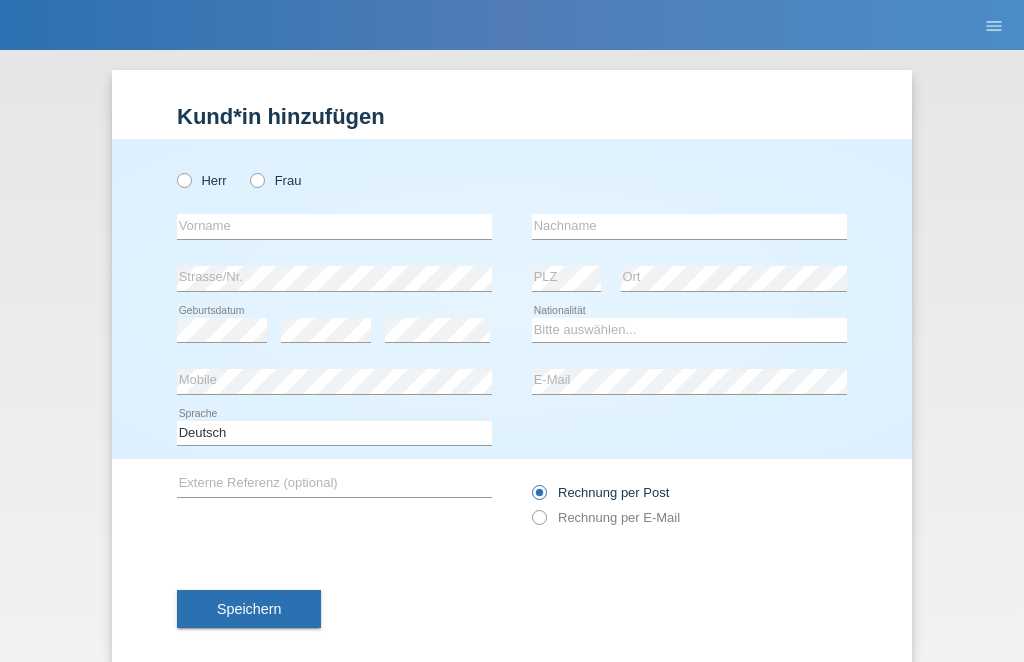 click on "Frau" at bounding box center (275, 180) 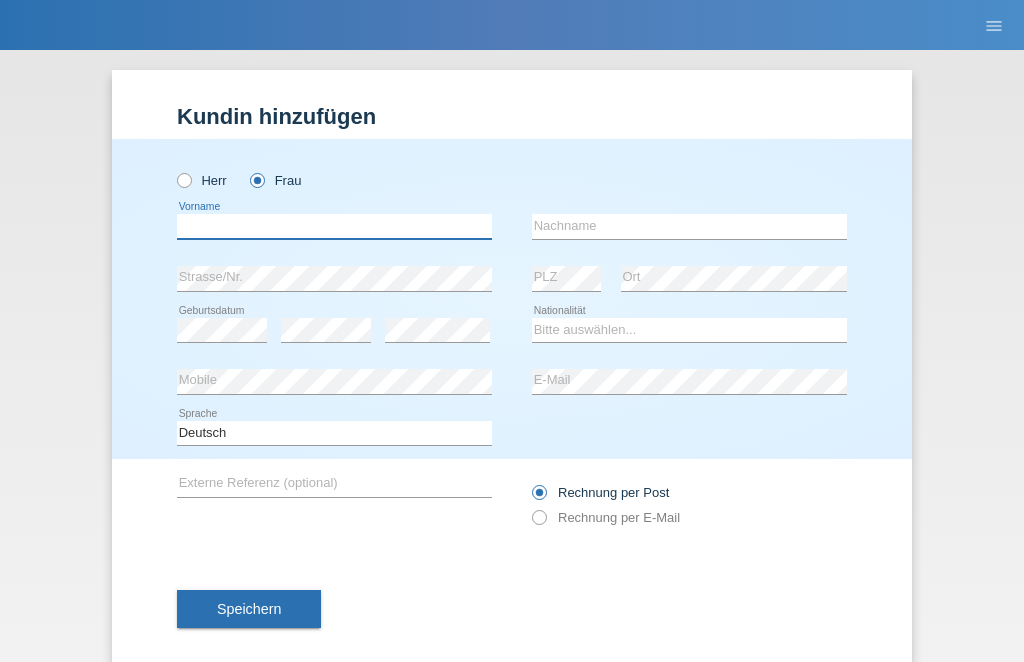 click at bounding box center (334, 226) 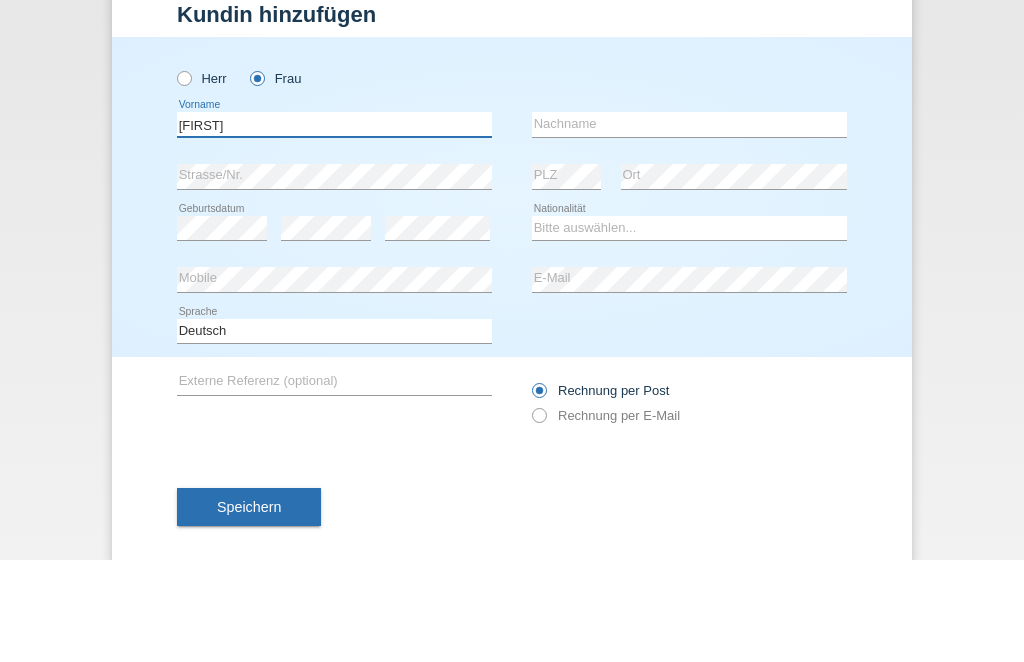 type on "[FIRST]" 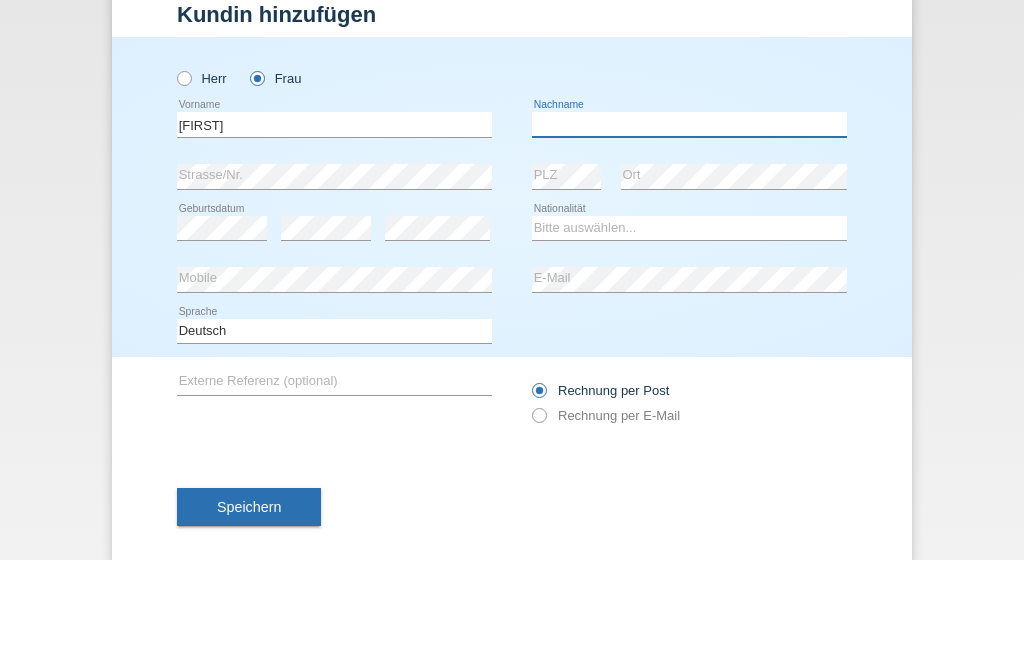 click at bounding box center [689, 226] 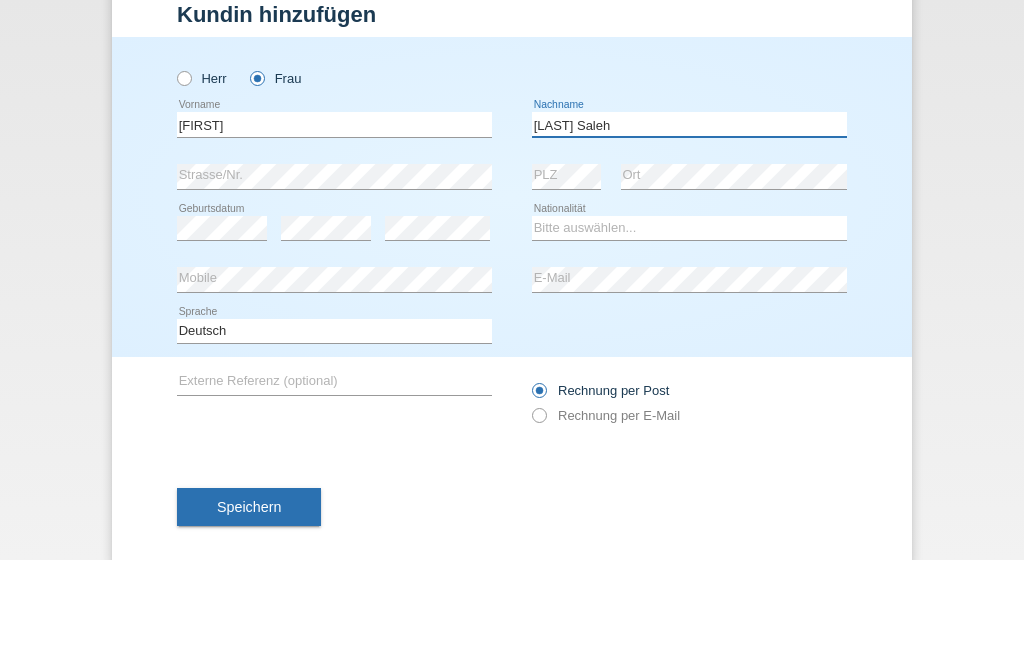 type on "Pandolfi Saleh" 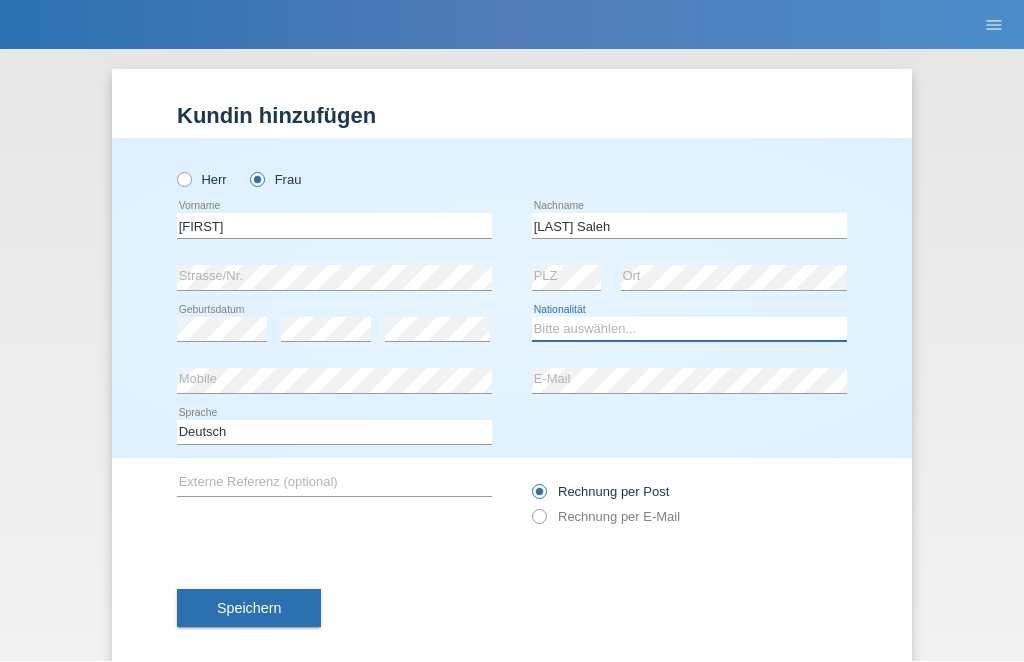 click on "Bitte auswählen...
Schweiz
Deutschland
Liechtenstein
Österreich
------------
Afghanistan
Ägypten
Åland
Albanien
Algerien" at bounding box center (689, 330) 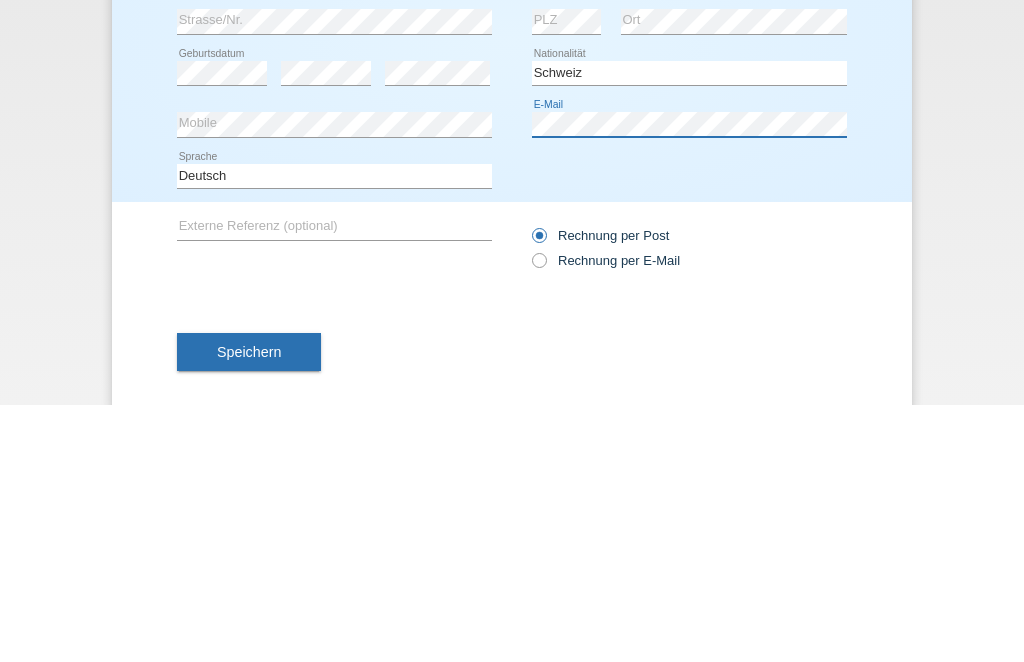 scroll, scrollTop: 0, scrollLeft: 0, axis: both 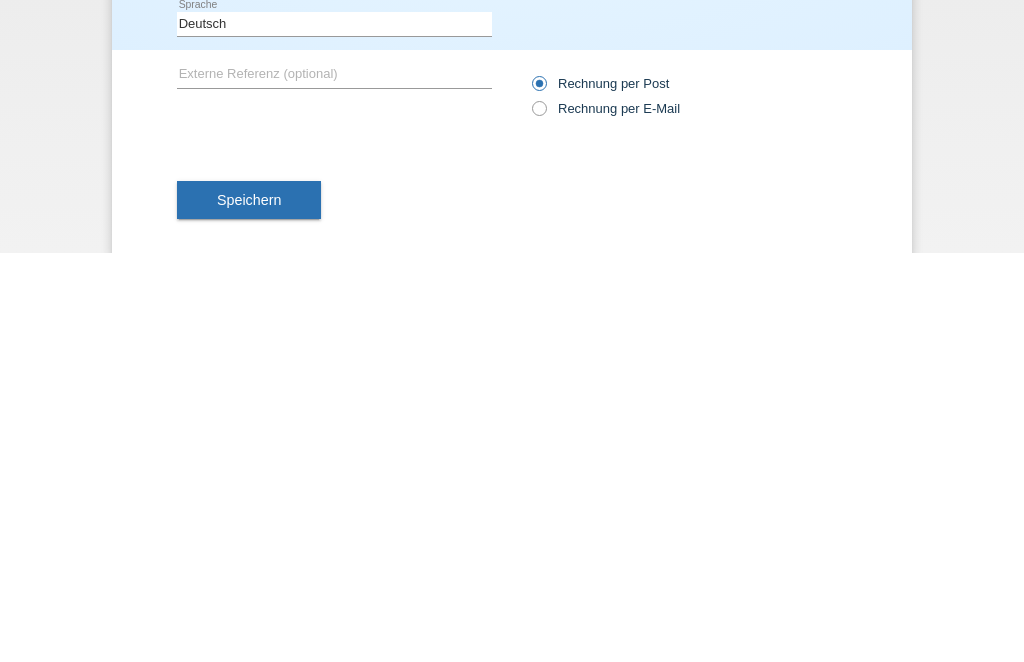 click on "Speichern" at bounding box center (249, 609) 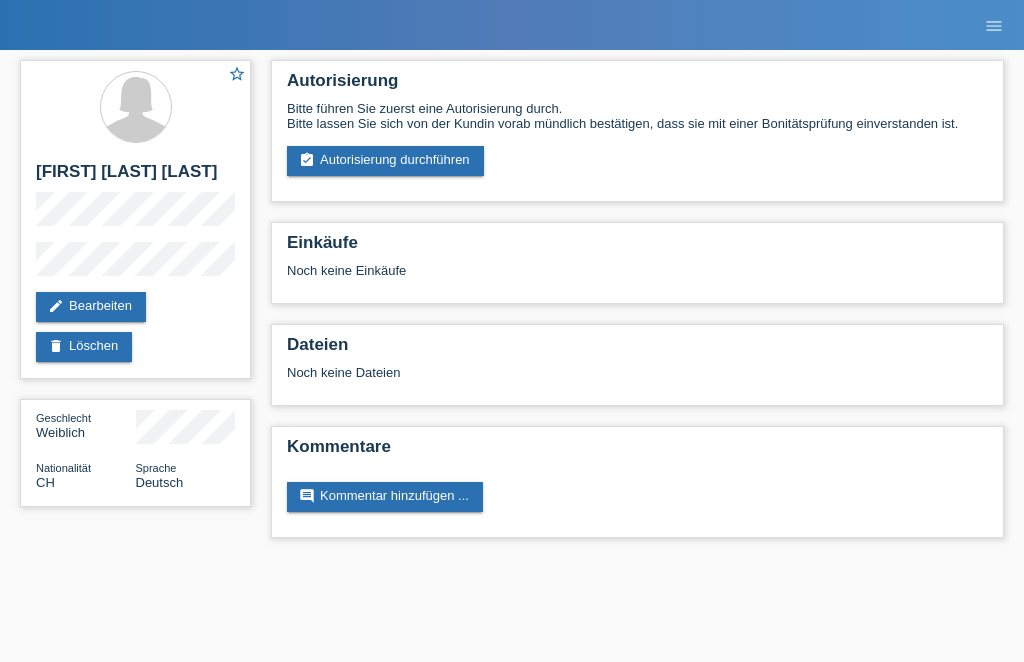 scroll, scrollTop: 0, scrollLeft: 0, axis: both 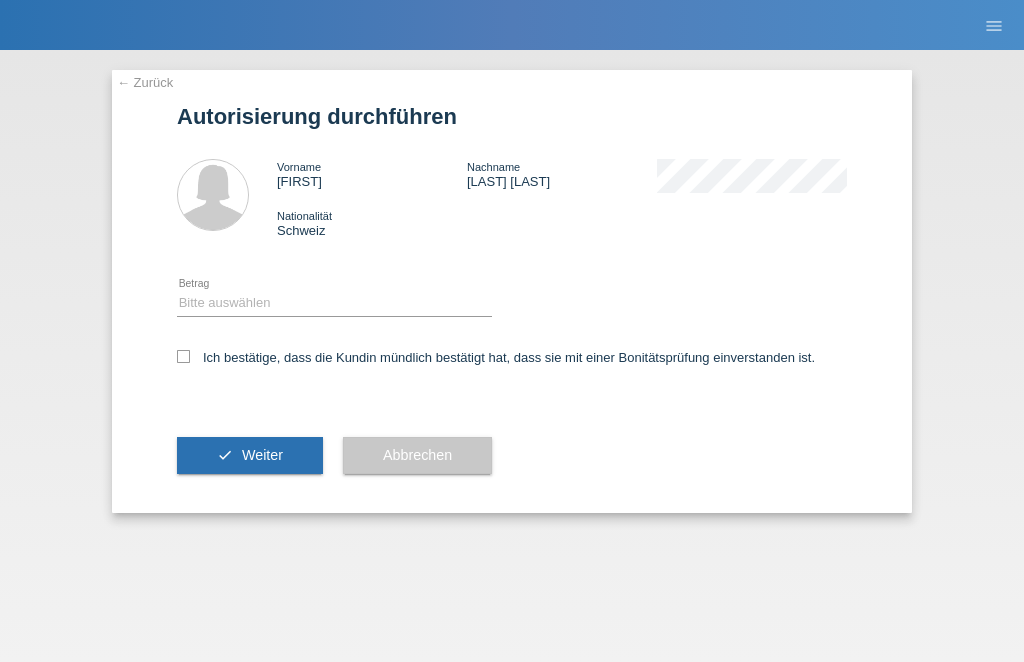 click on "Bitte auswählen
CHF 1.00 - CHF 499.00
CHF 500.00 - CHF 1'999.00
CHF 2'000.00 - CHF 3'000.00
error
Betrag" at bounding box center (334, 303) 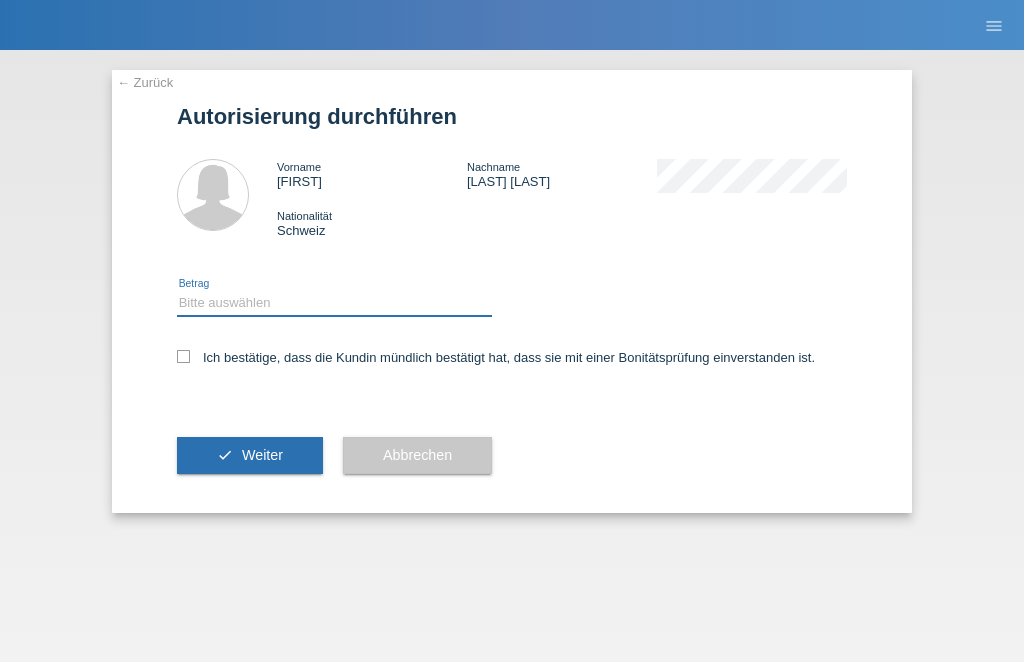 click on "Bitte auswählen
CHF 1.00 - CHF 499.00
CHF 500.00 - CHF 1'999.00
CHF 2'000.00 - CHF 3'000.00" at bounding box center (334, 303) 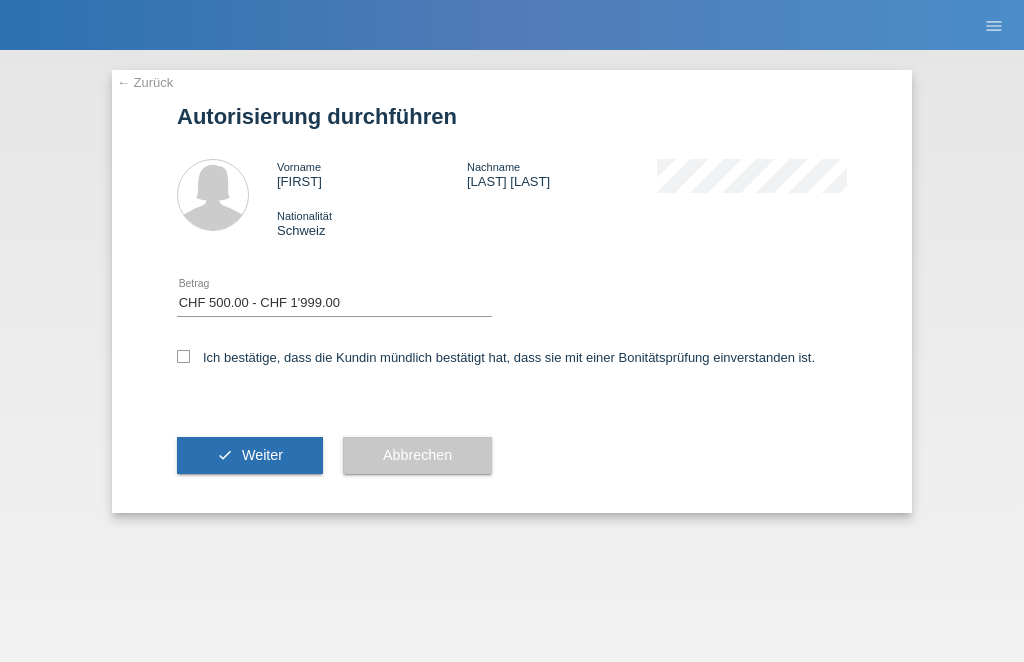 click on "Ich bestätige, dass die Kundin mündlich bestätigt hat, dass sie mit einer Bonitätsprüfung einverstanden ist." at bounding box center (496, 357) 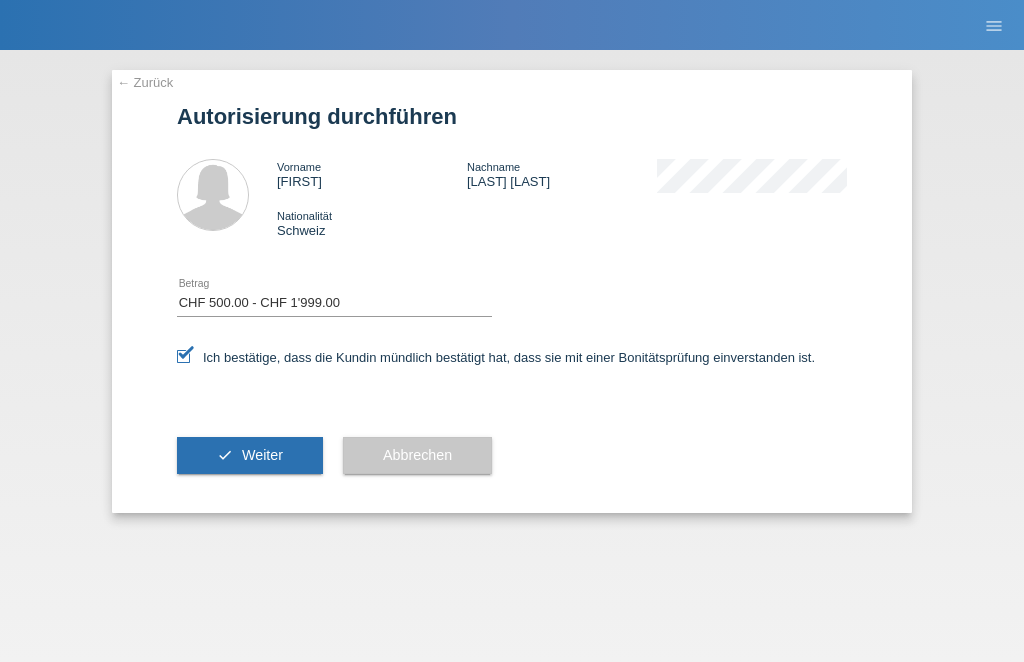 click on "Weiter" at bounding box center [262, 455] 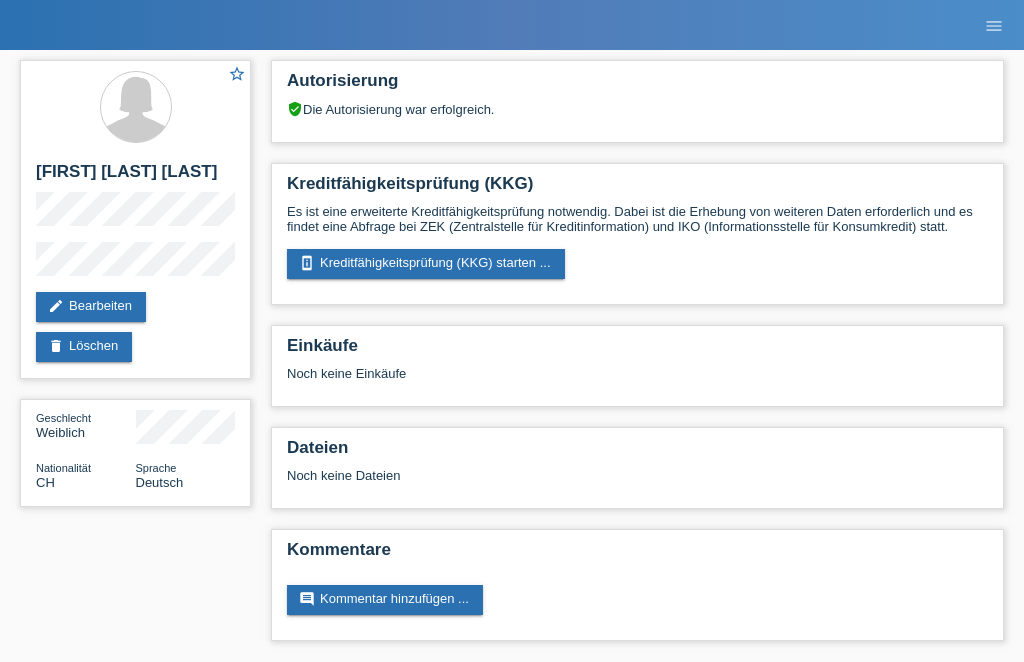 scroll, scrollTop: 0, scrollLeft: 0, axis: both 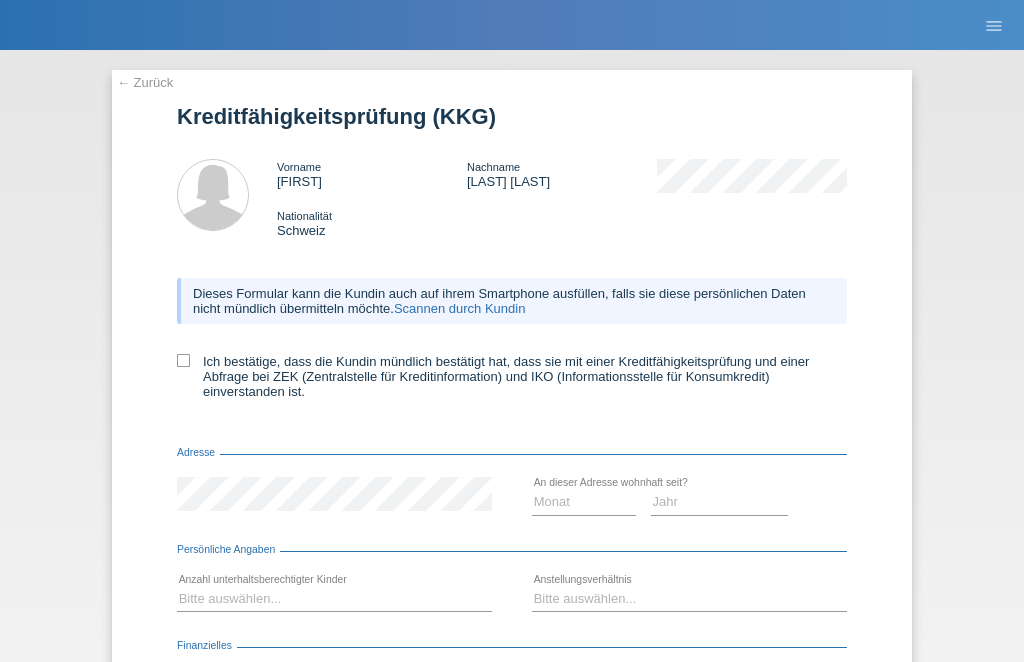 click at bounding box center [183, 360] 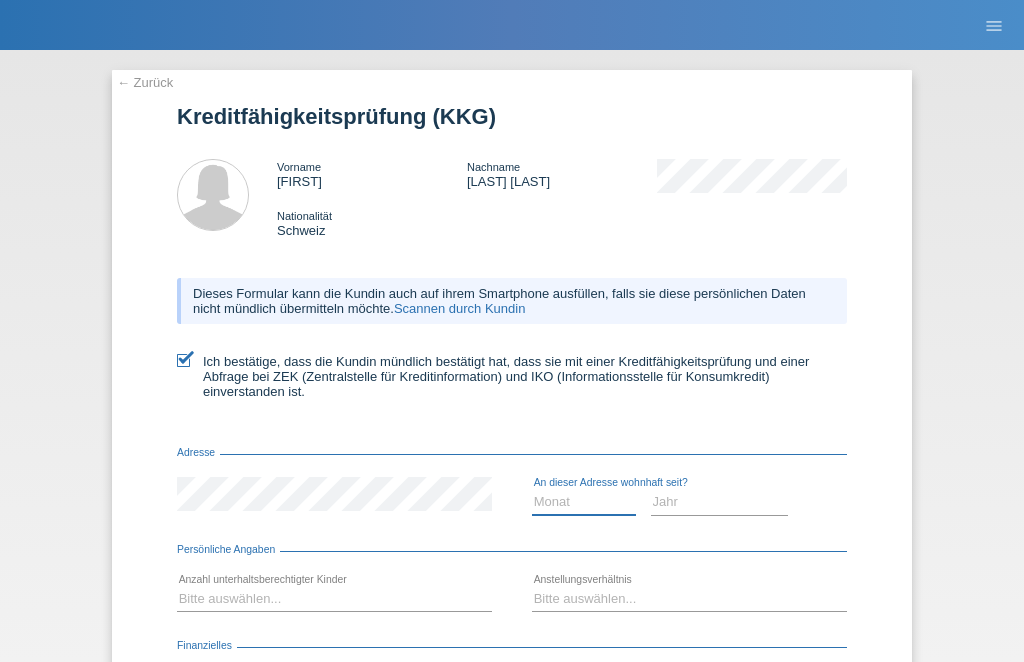 click on "Monat
01
02
03
04
05
06
07
08
09
10" at bounding box center [584, 502] 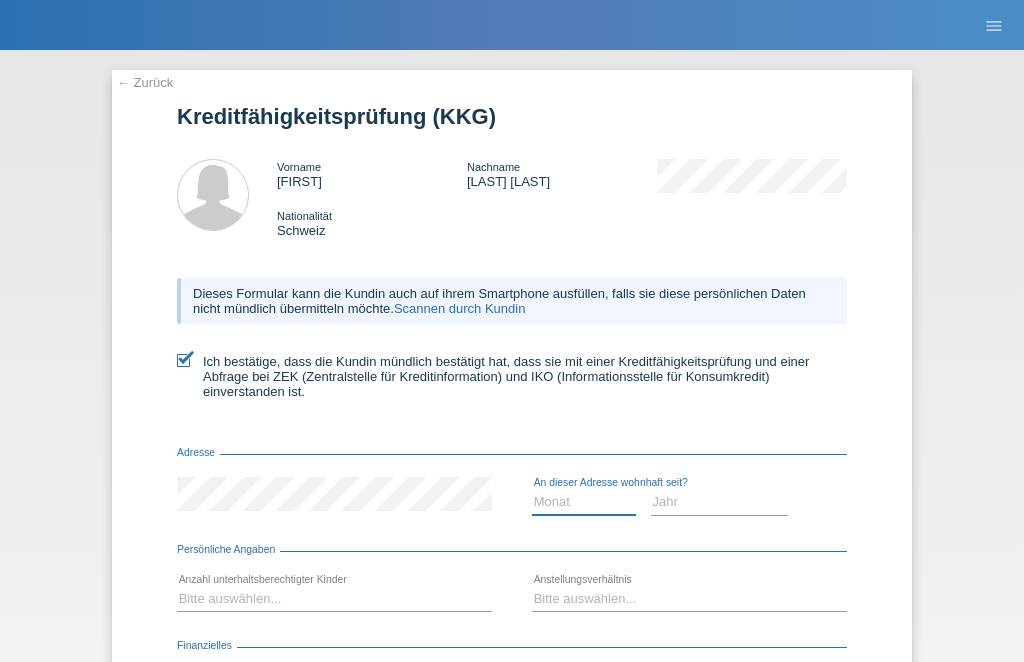 select on "10" 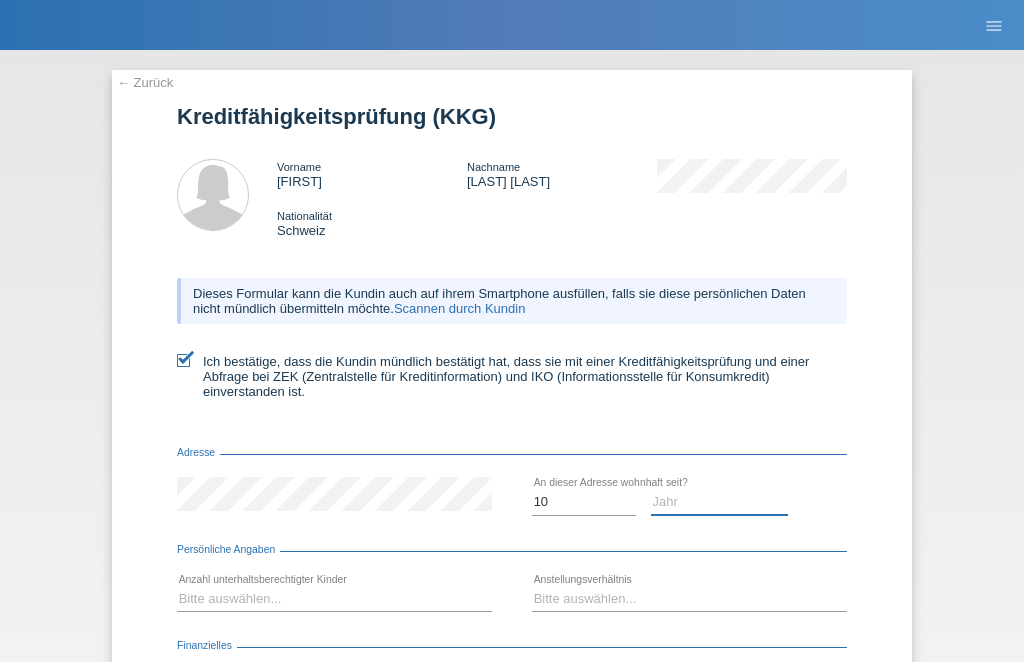 click on "Jahr
2025
2024
2023
2022
2021
2020
2019
2018
2017
2016 2015 2014 2013 2012 2011 2010 2009 2008 2007 2006 2005 2004 2003" at bounding box center (720, 502) 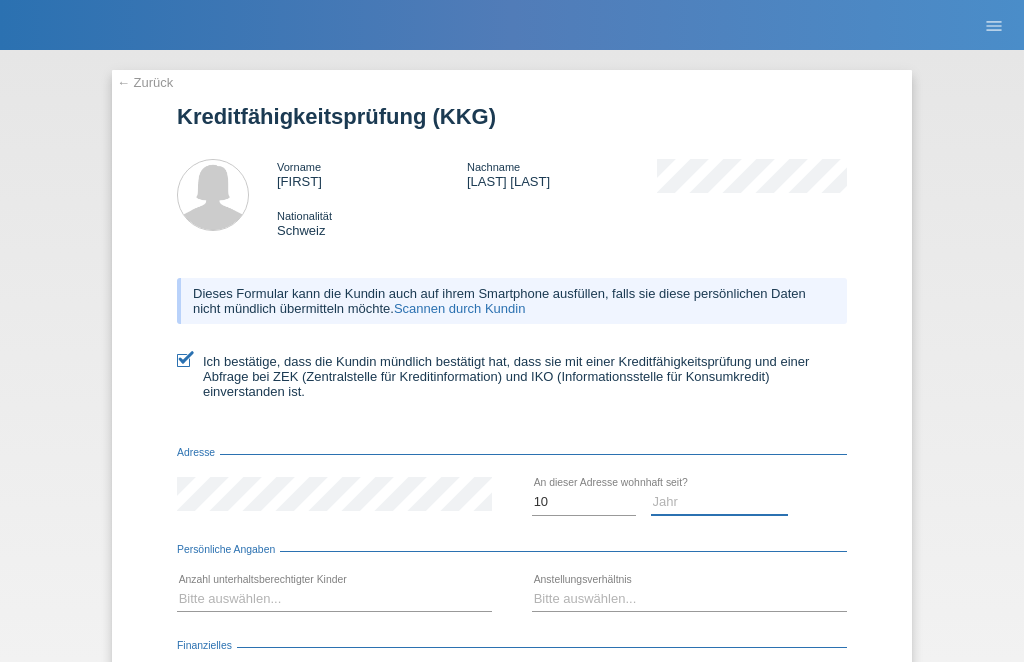 select on "2011" 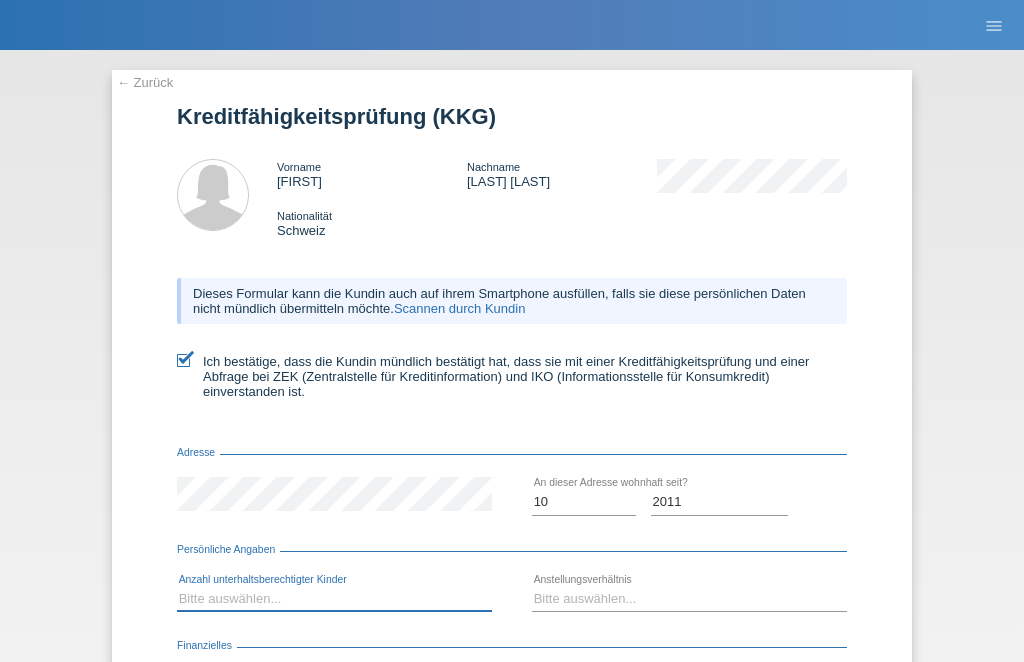 click on "Bitte auswählen...
0
1
2
3
4
5
6
7
8
9" at bounding box center [334, 599] 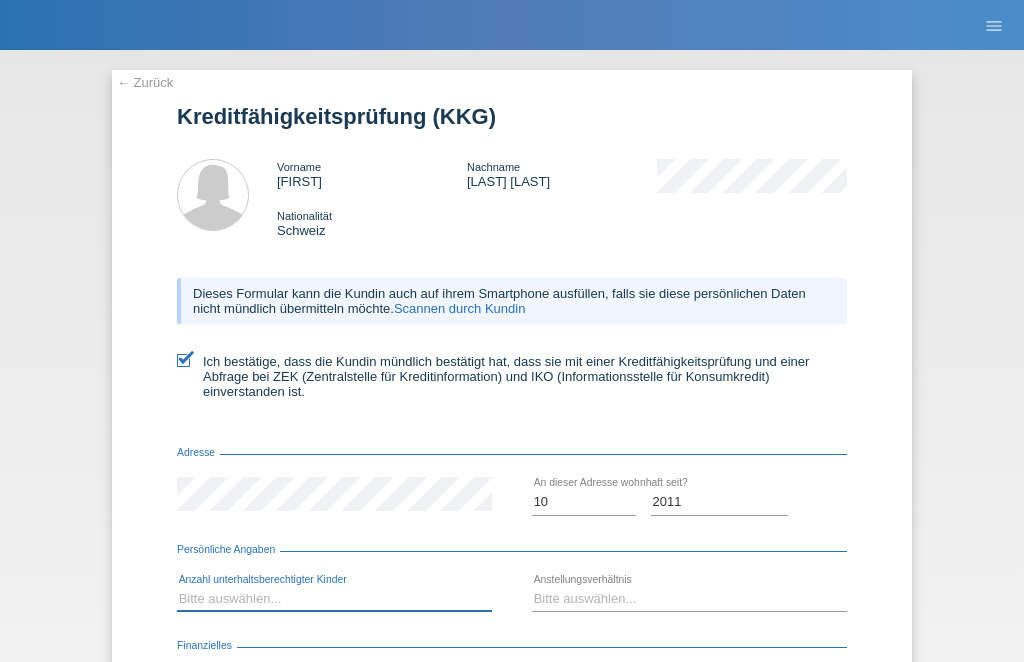 select on "2" 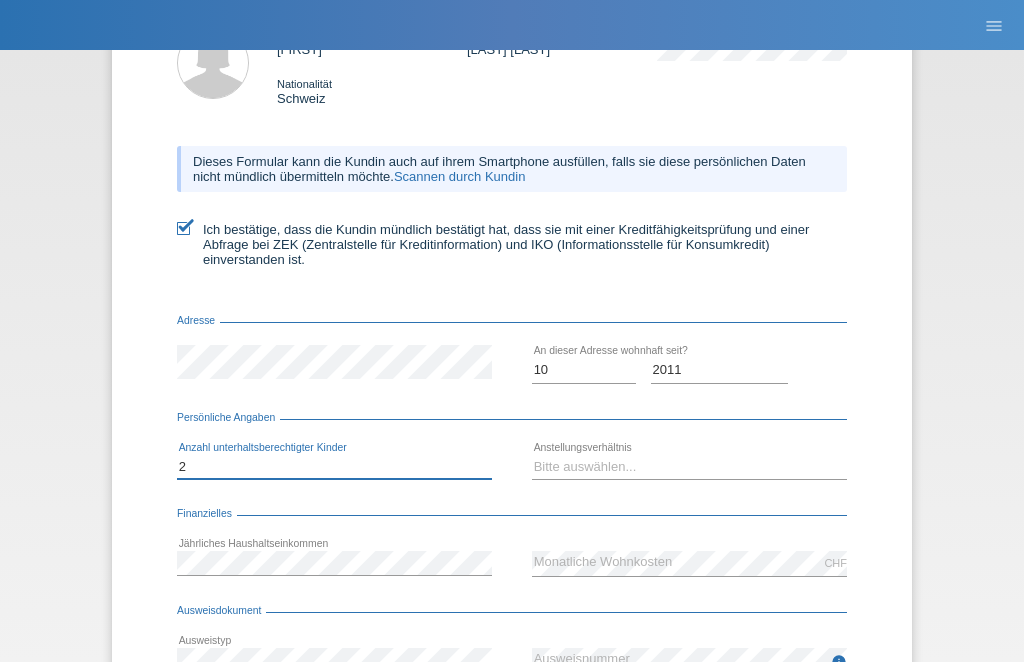 scroll, scrollTop: 139, scrollLeft: 0, axis: vertical 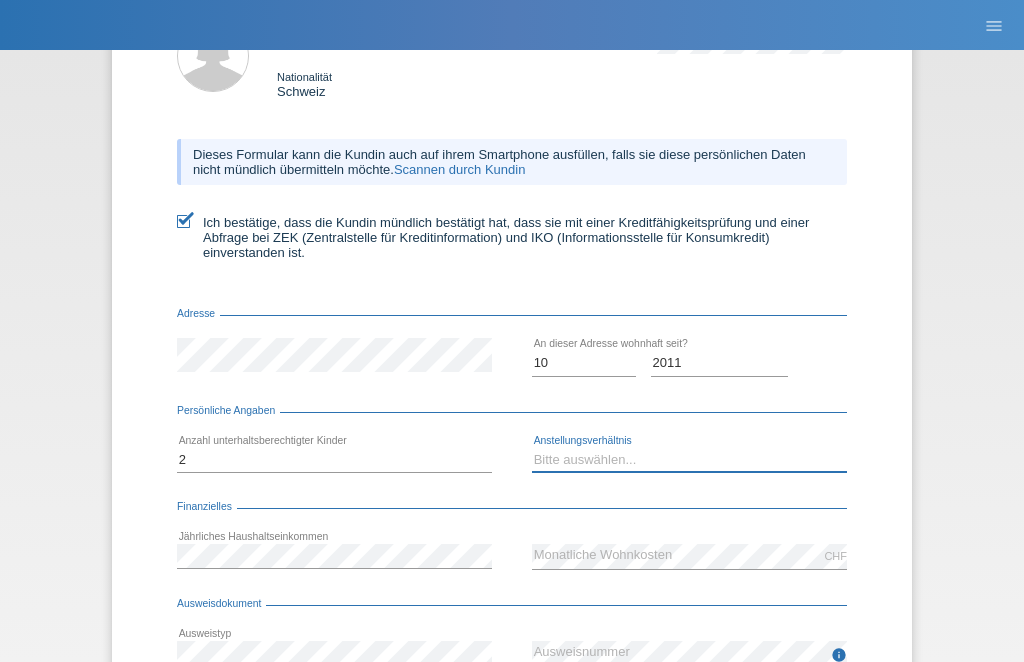 click on "Bitte auswählen...
Unbefristet
Befristet
Lehrling/Student
Pensioniert
Nicht arbeitstätig
Hausfrau/-mann
Selbständig" at bounding box center (689, 460) 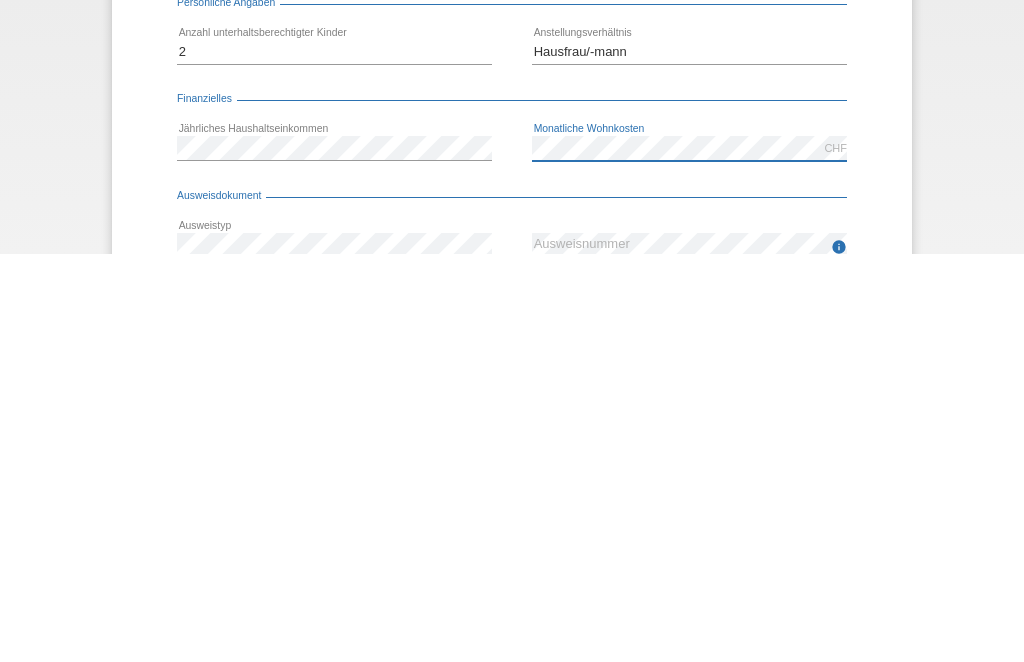 scroll, scrollTop: 0, scrollLeft: 0, axis: both 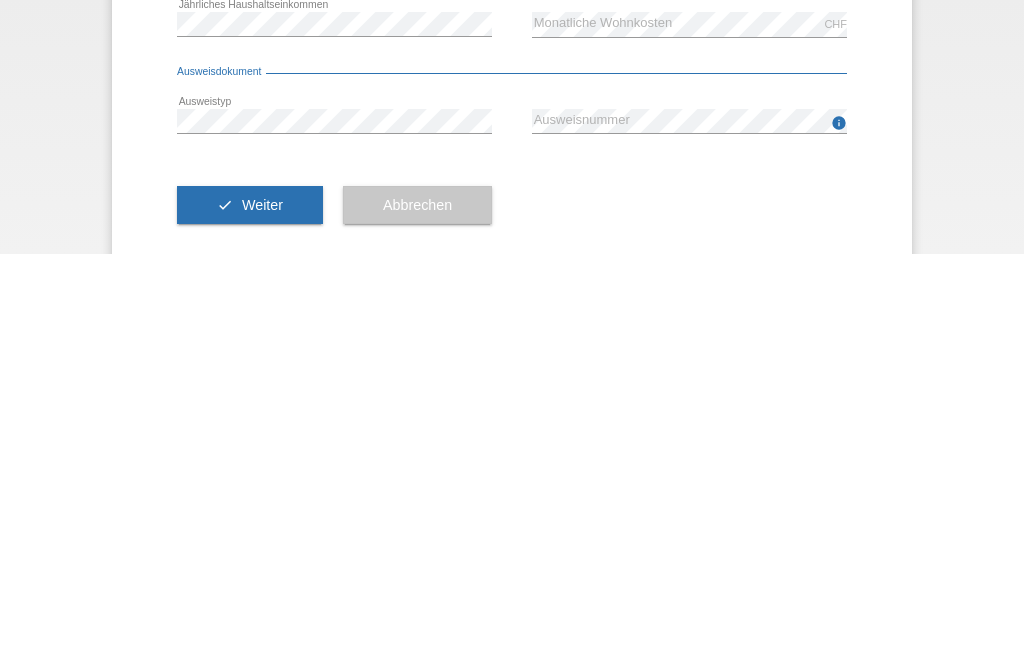 click on "Weiter" at bounding box center [262, 613] 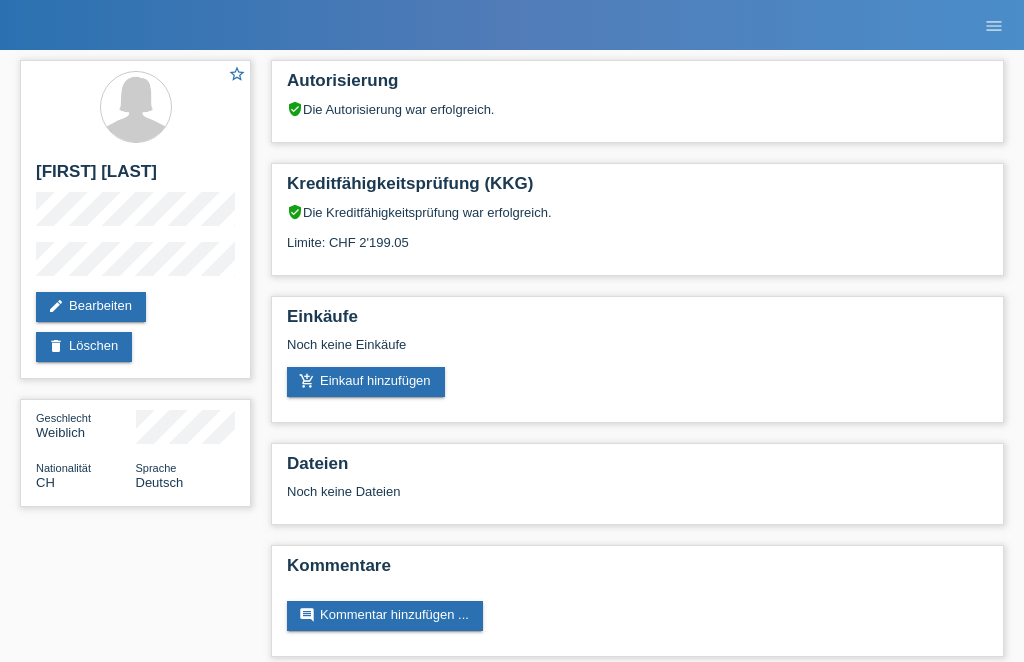 scroll, scrollTop: 0, scrollLeft: 0, axis: both 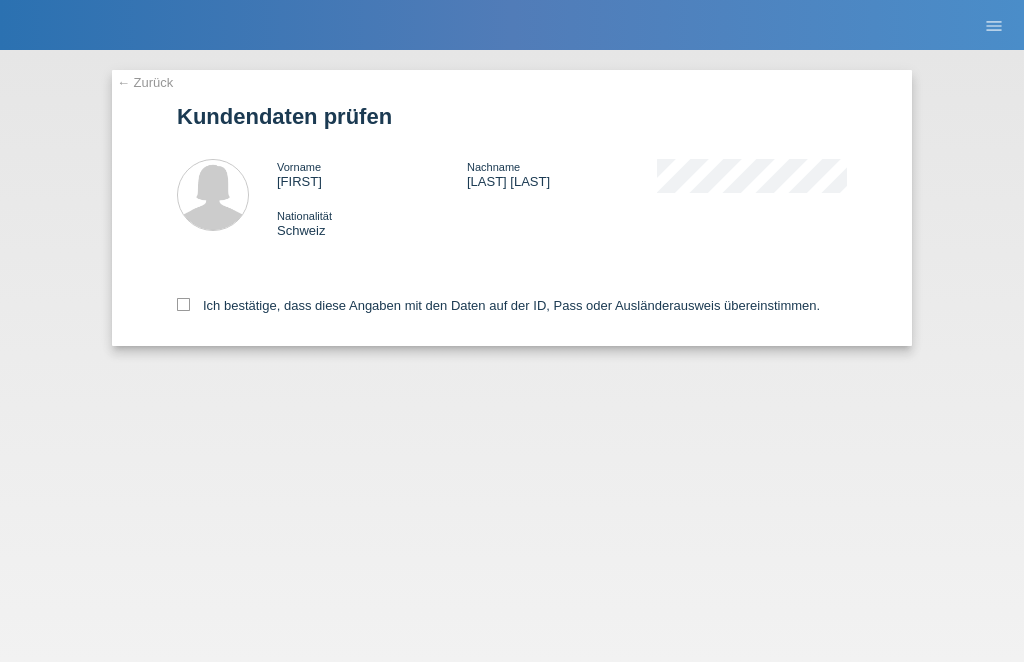 click on "Ich bestätige, dass diese Angaben mit den Daten auf der ID, Pass oder Ausländerausweis übereinstimmen." at bounding box center [498, 305] 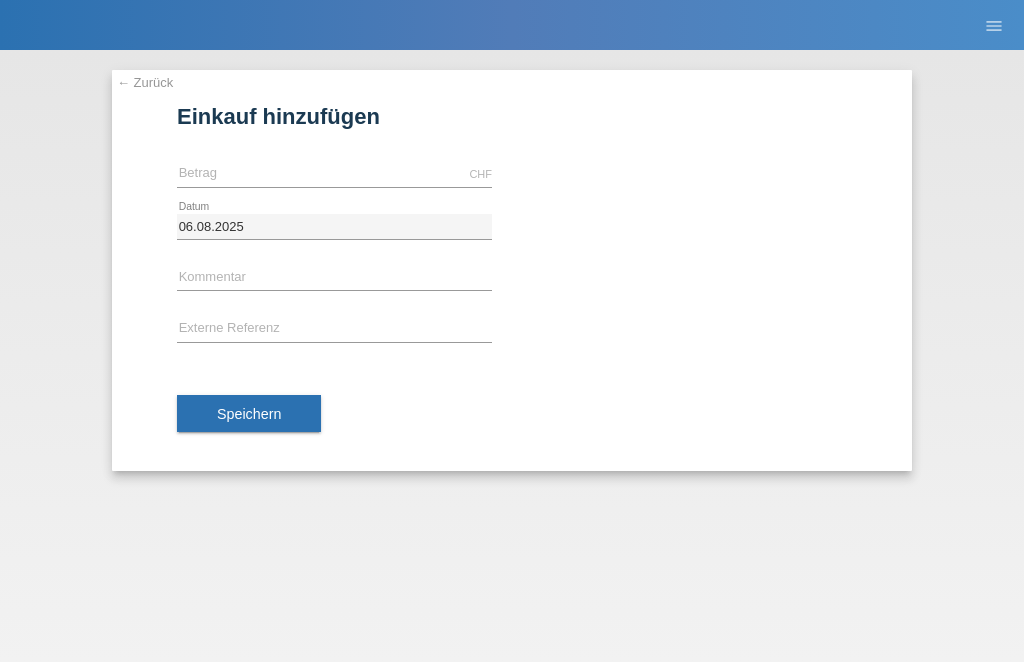 scroll, scrollTop: 0, scrollLeft: 0, axis: both 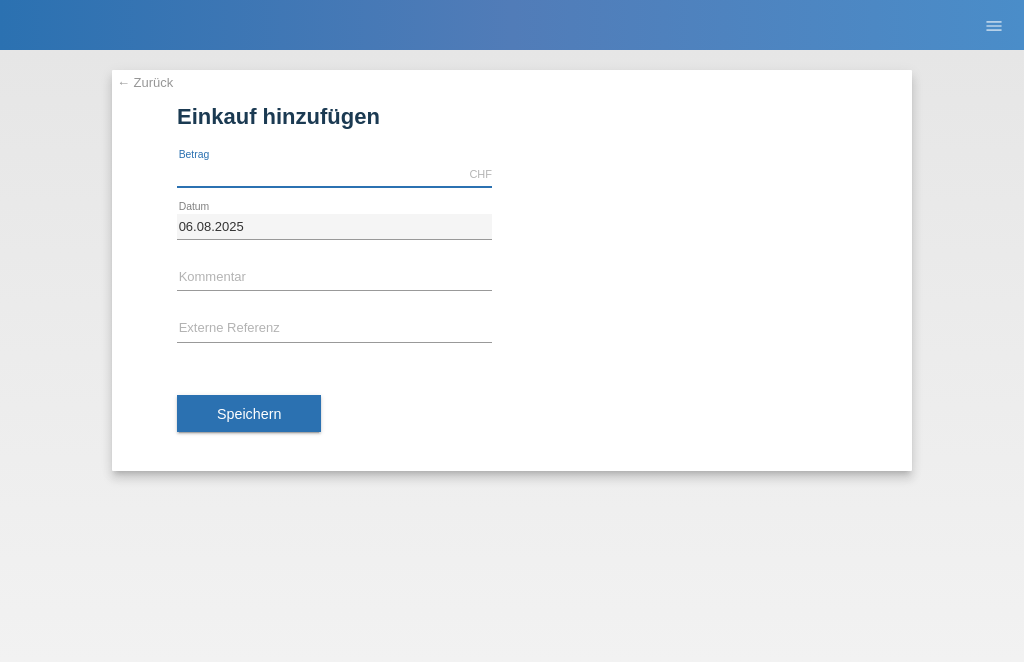 click at bounding box center [334, 174] 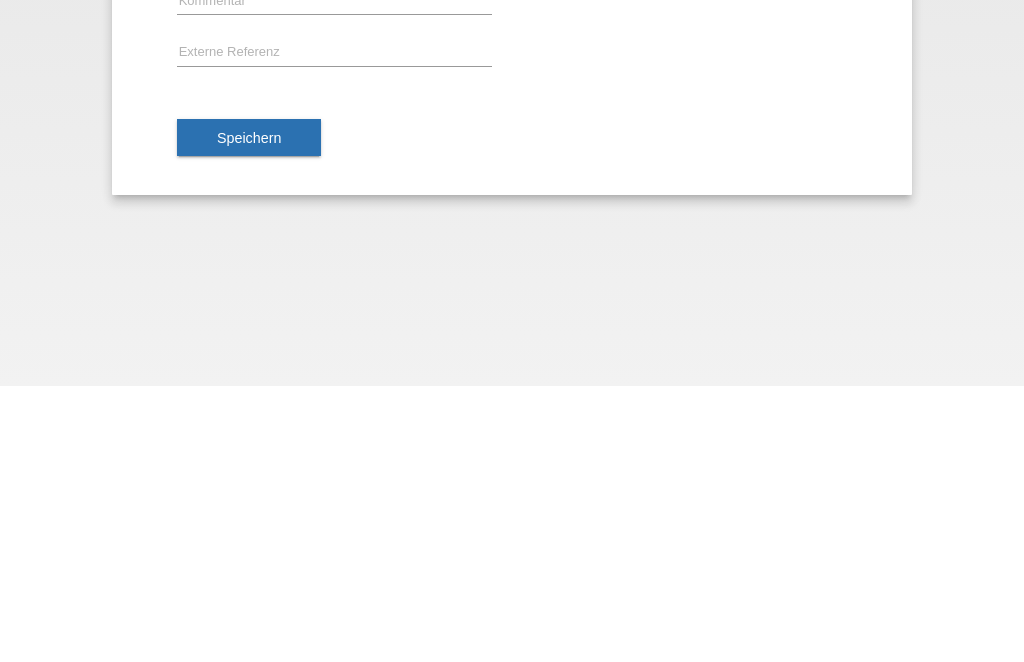 type on "510.00" 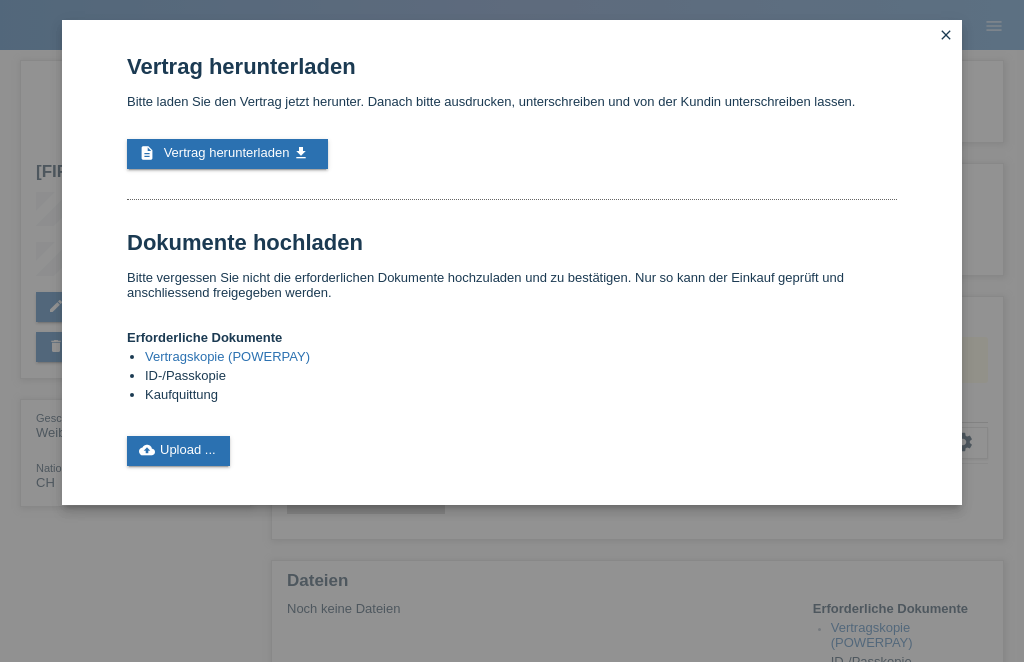 scroll, scrollTop: 0, scrollLeft: 0, axis: both 